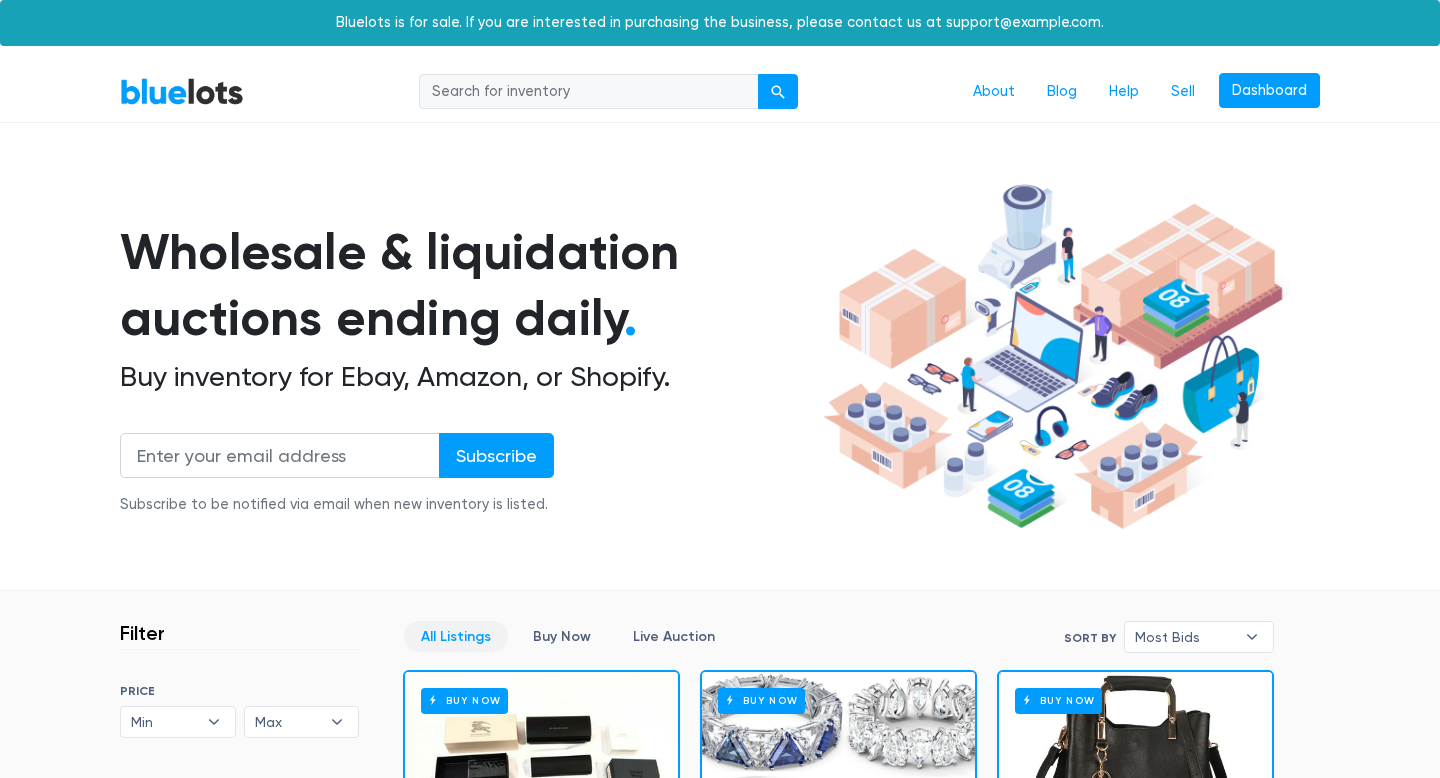 scroll, scrollTop: 0, scrollLeft: 0, axis: both 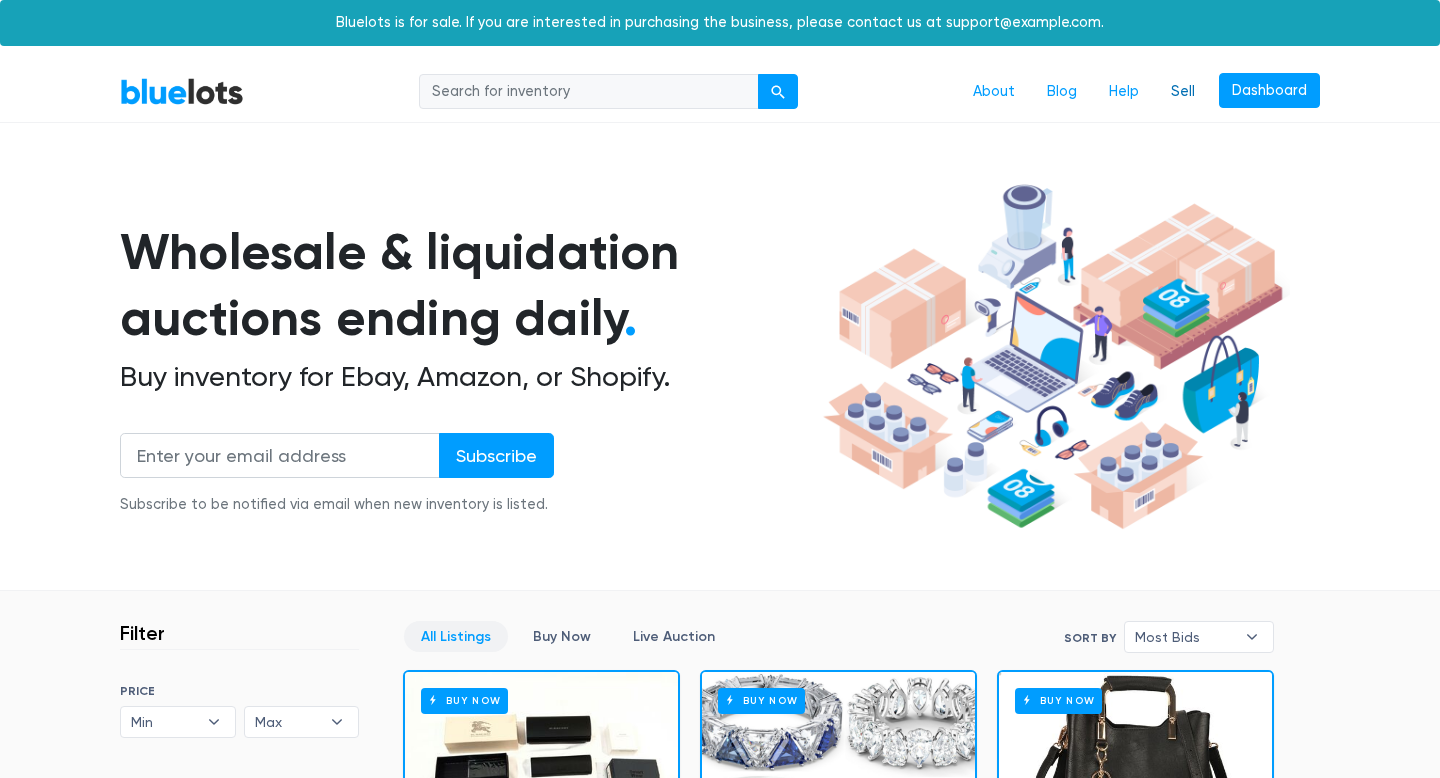 click on "Sell" at bounding box center [1183, 92] 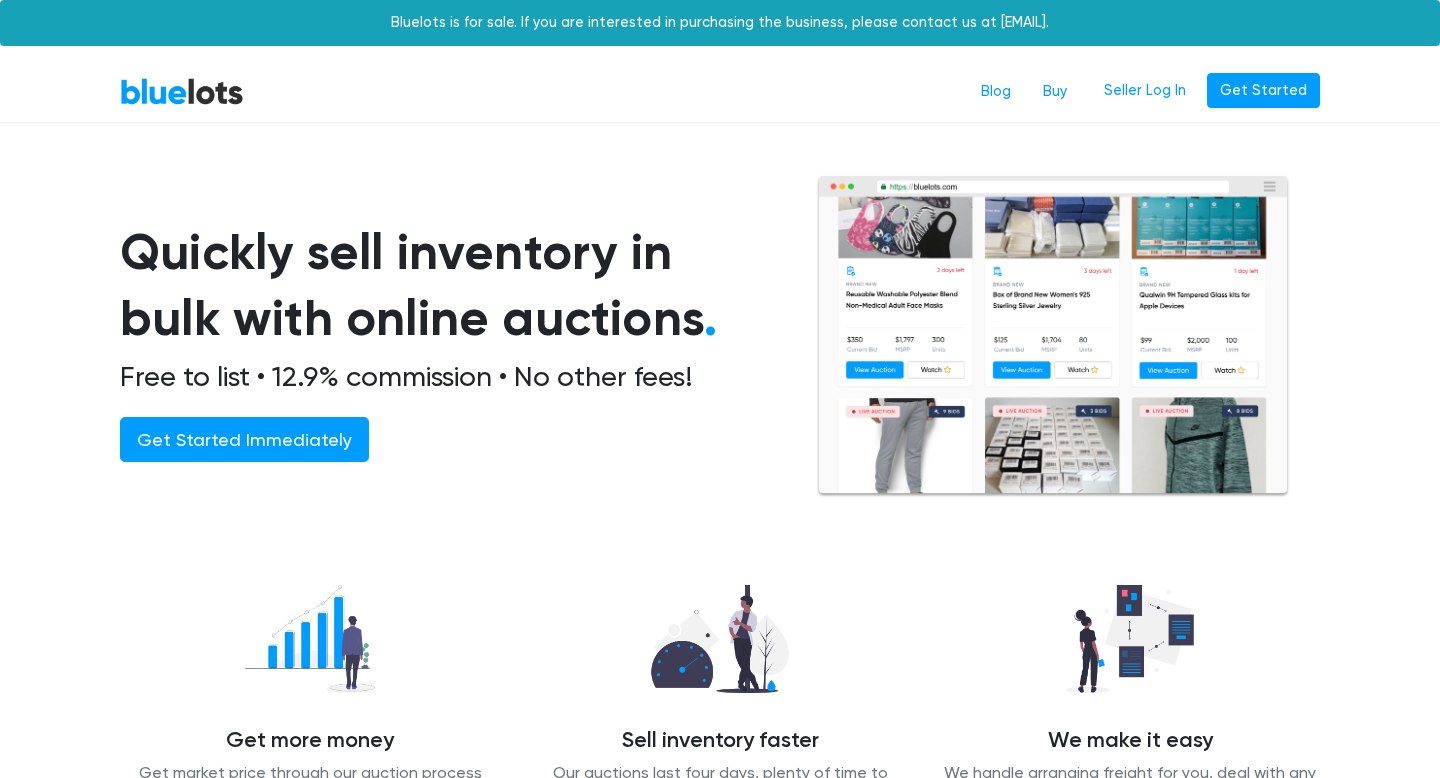 scroll, scrollTop: 0, scrollLeft: 0, axis: both 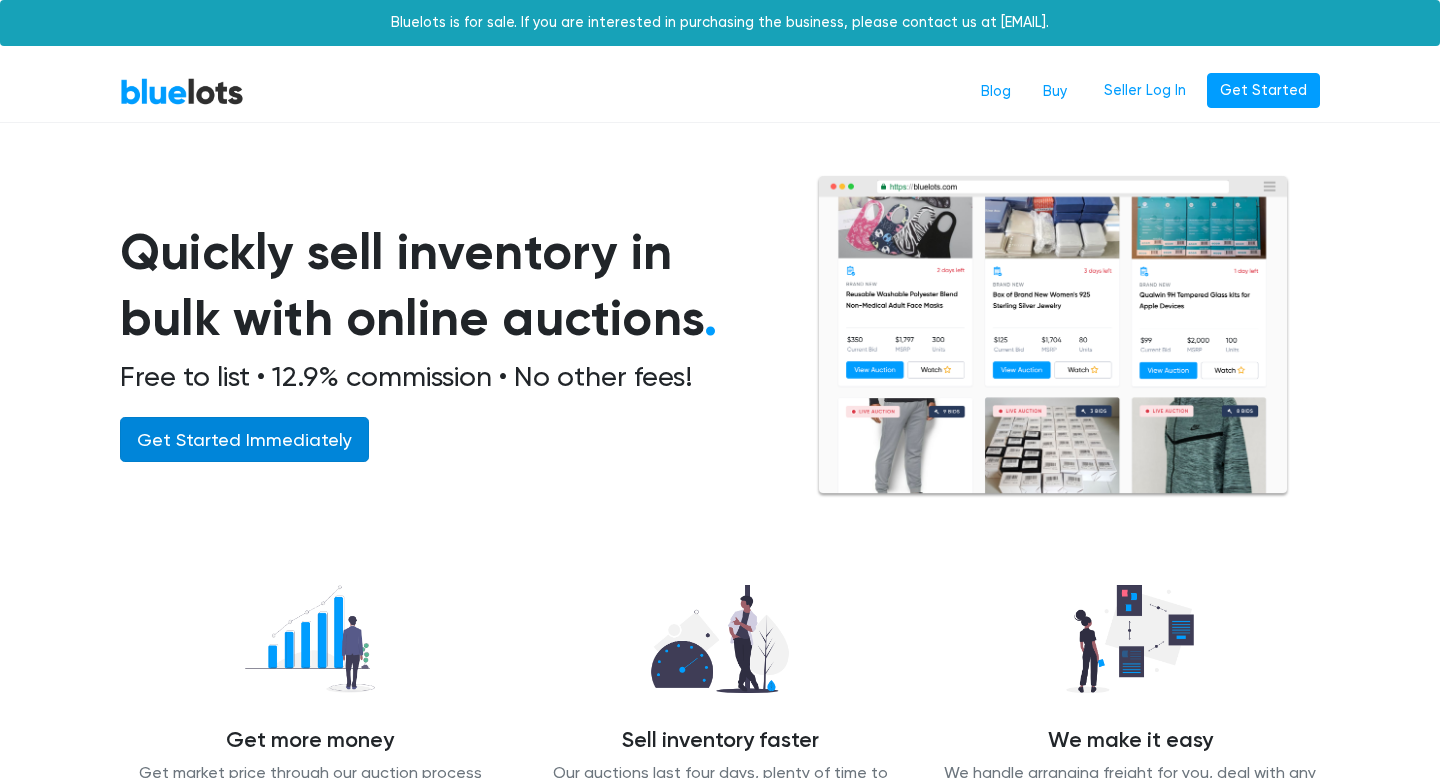 click on "Get Started Immediately" at bounding box center (244, 439) 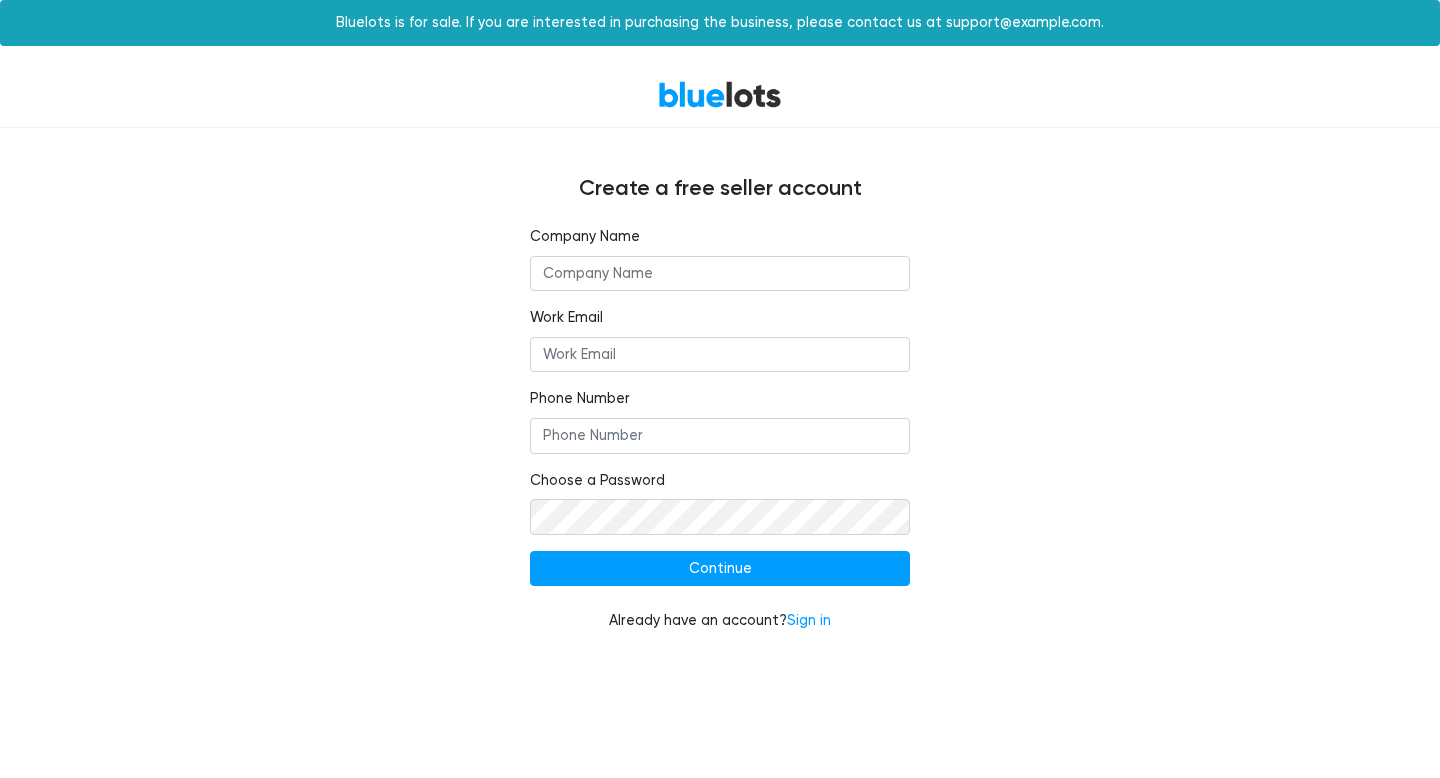 scroll, scrollTop: 0, scrollLeft: 0, axis: both 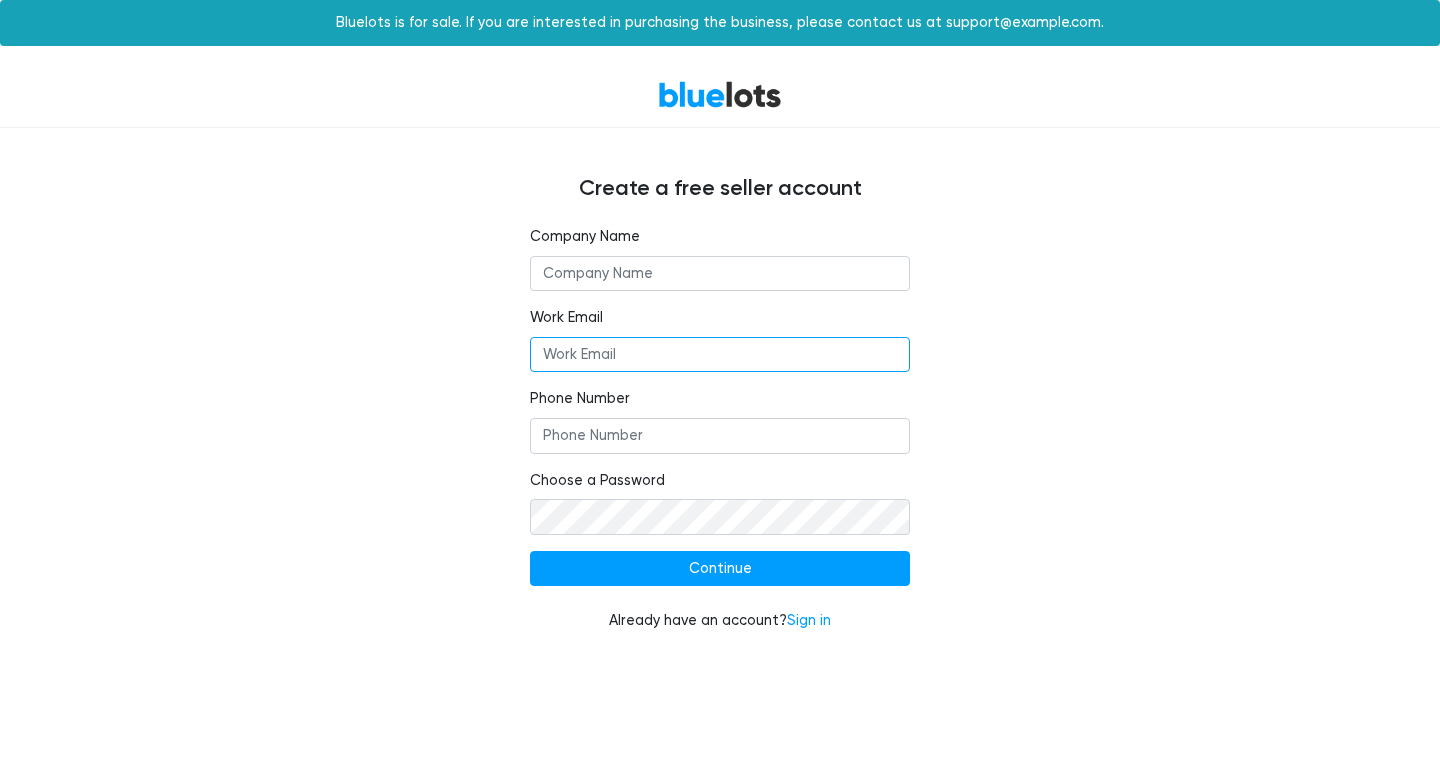 type on "[EMAIL]" 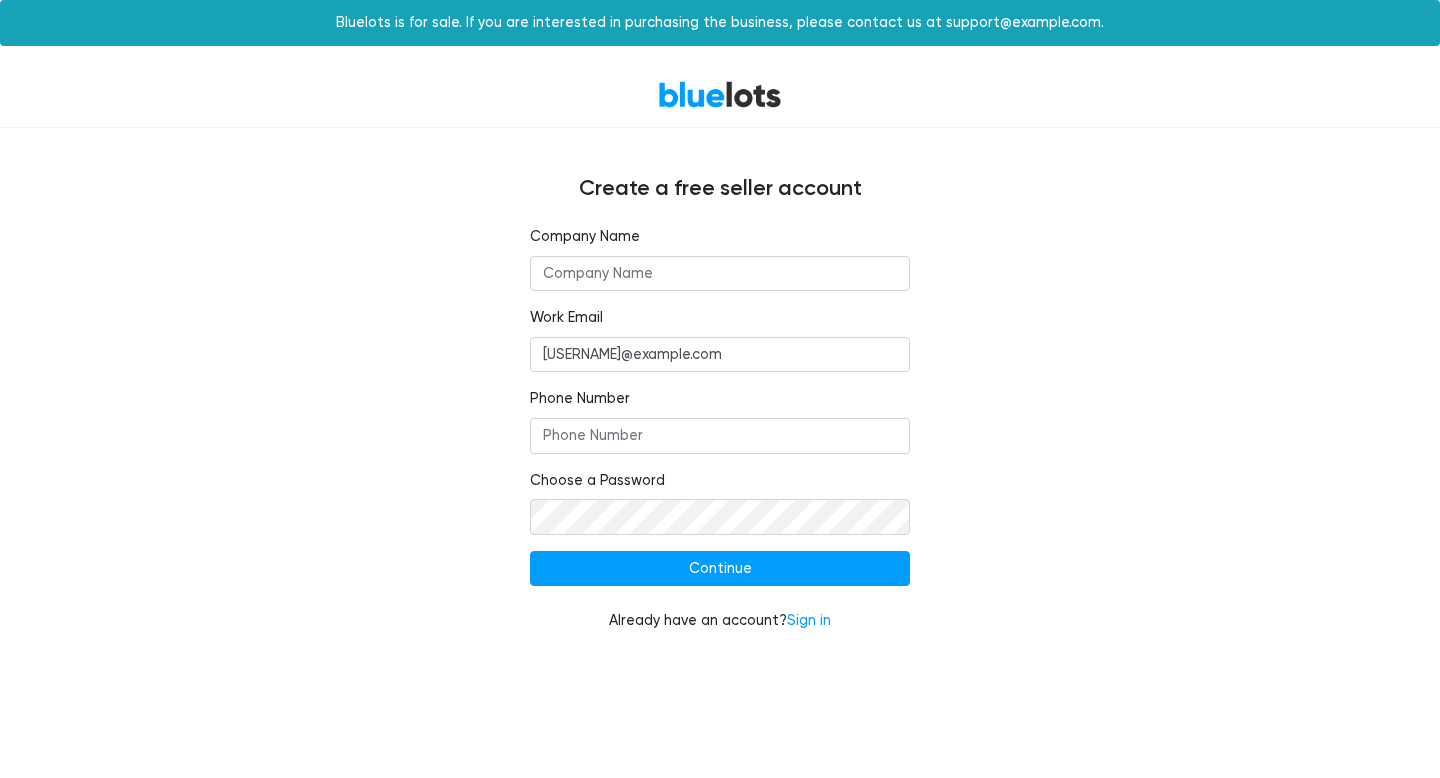 click at bounding box center [720, 274] 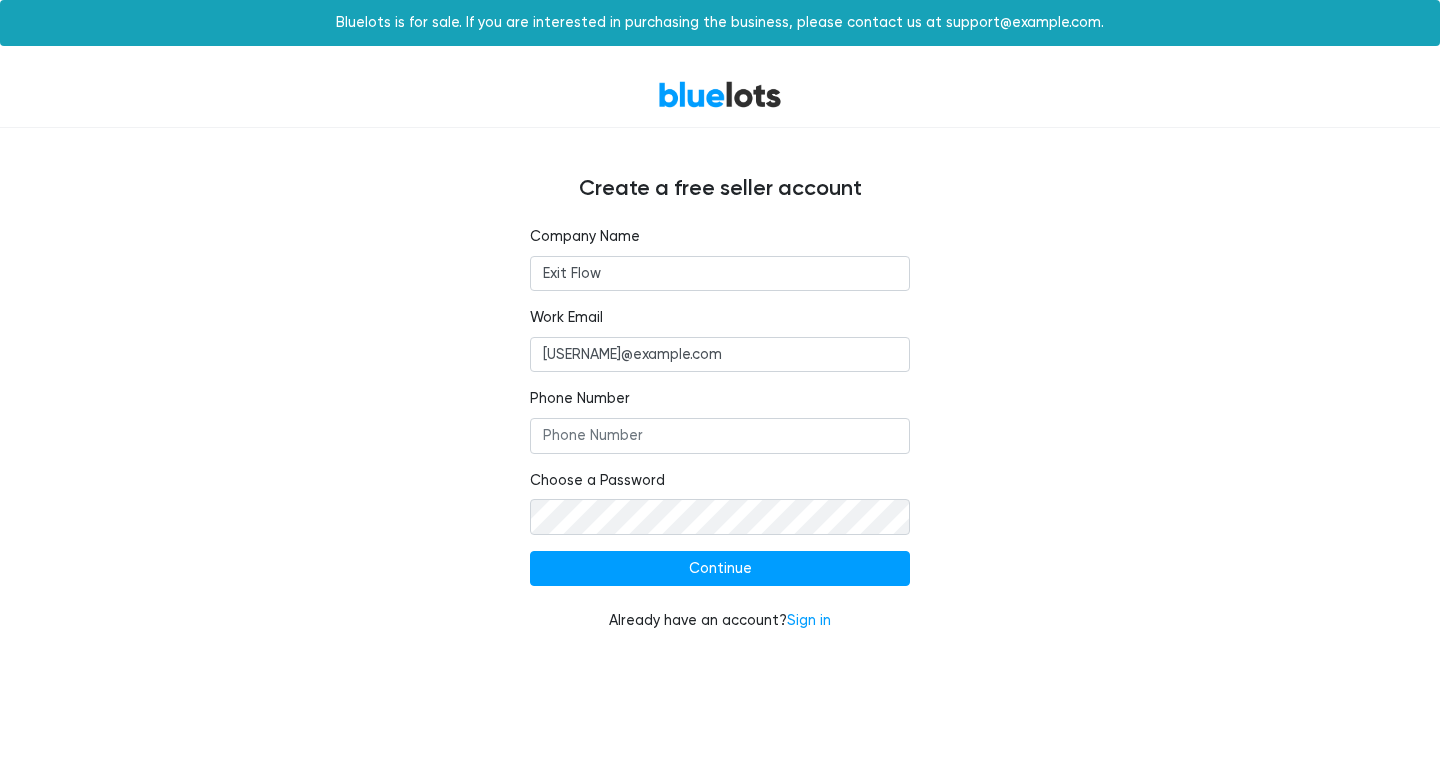 type on "Exit Flow" 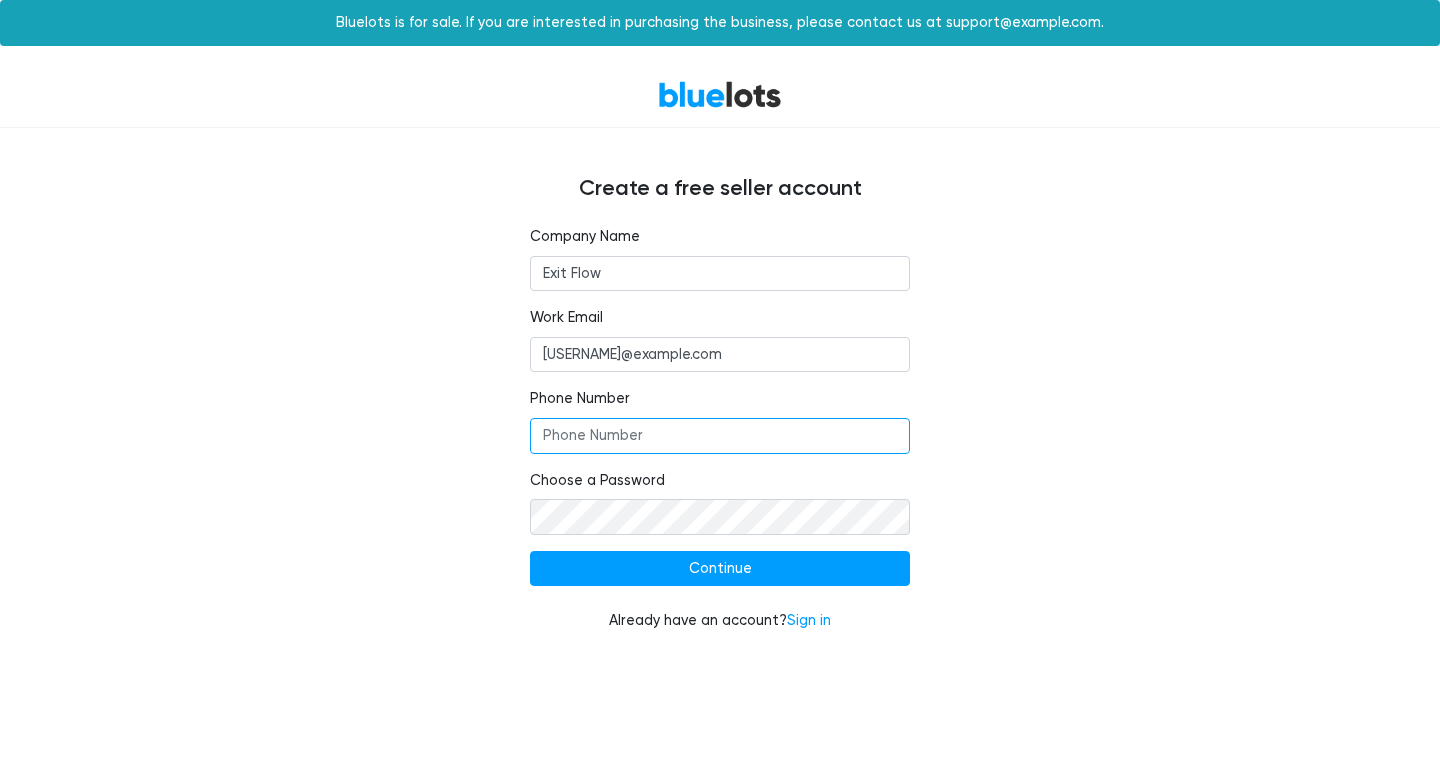 click on "Phone Number" at bounding box center (720, 436) 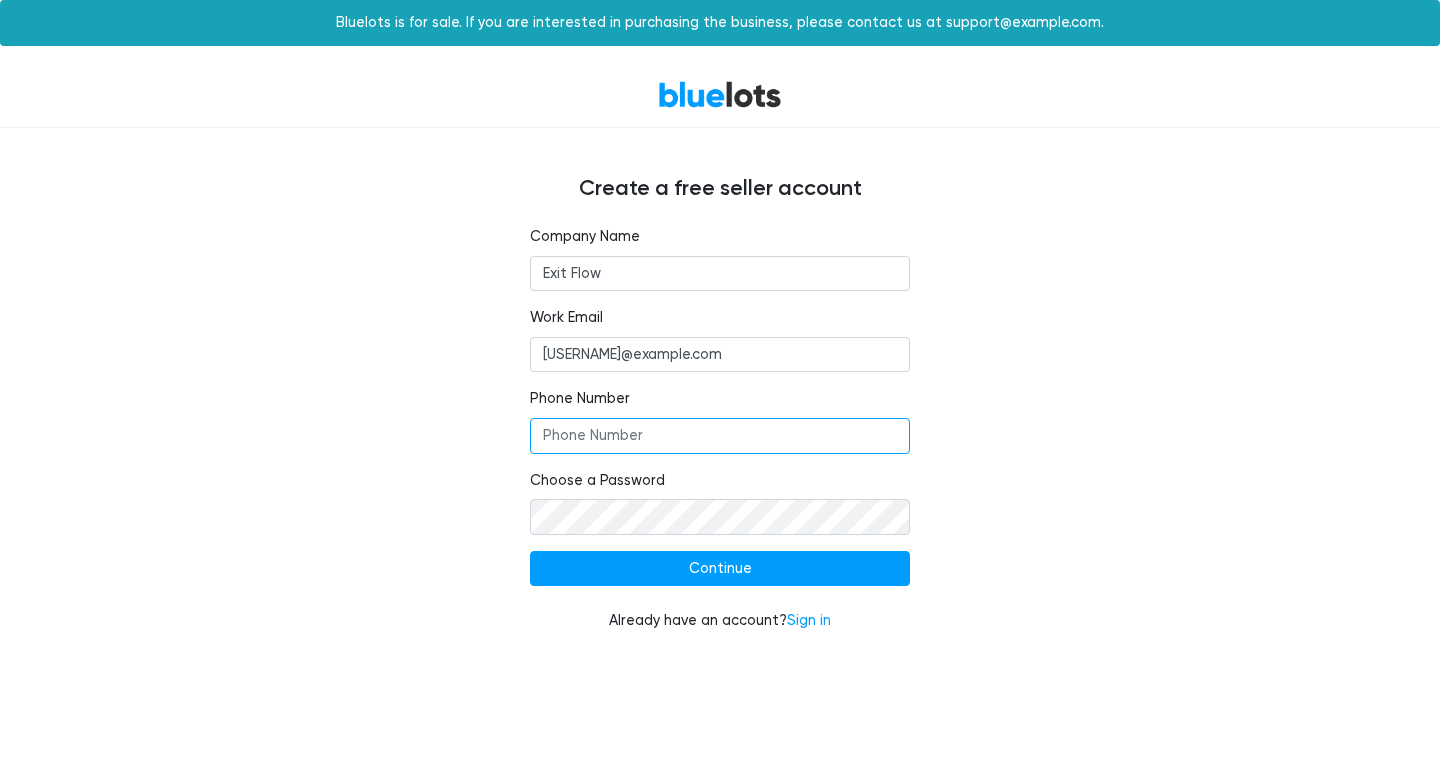 type on "977520498" 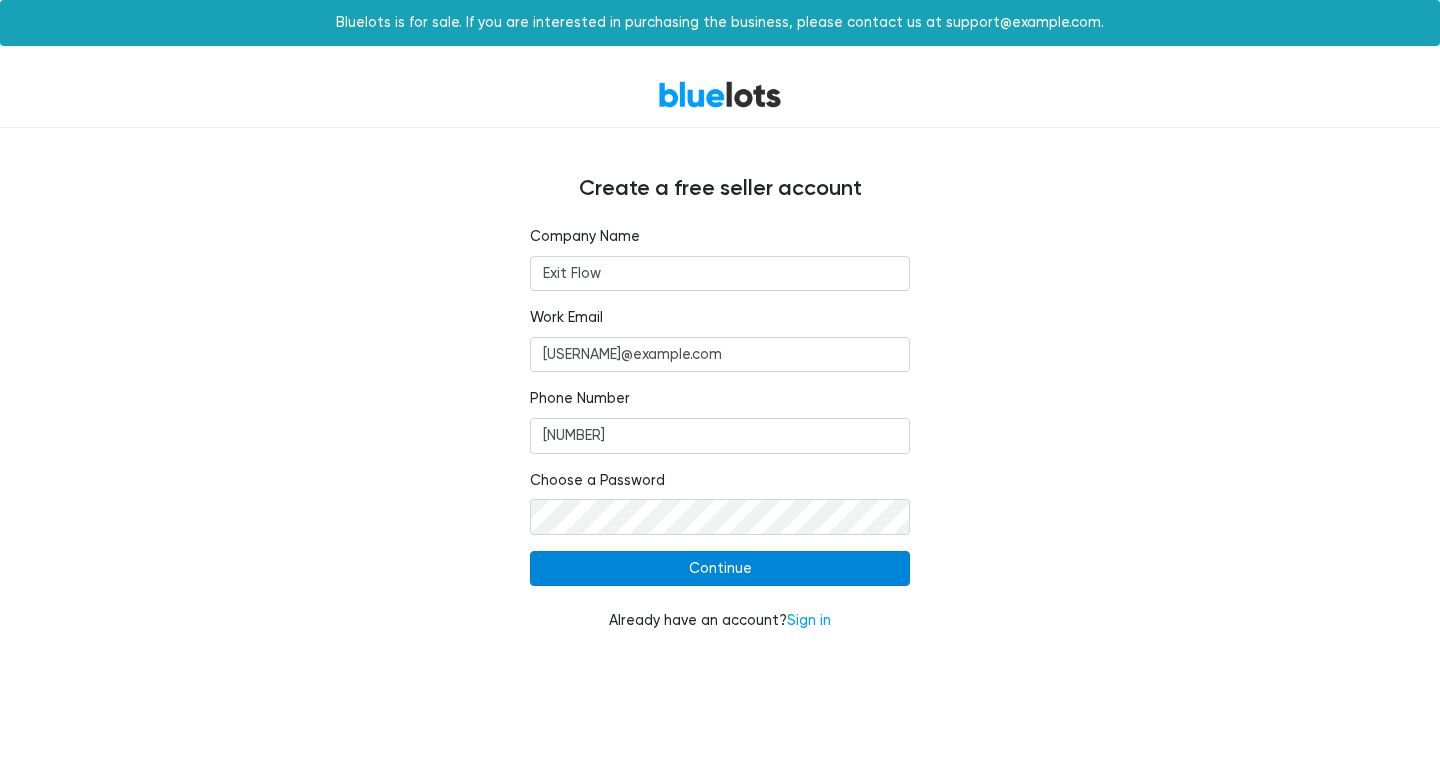 click on "Continue" at bounding box center [720, 569] 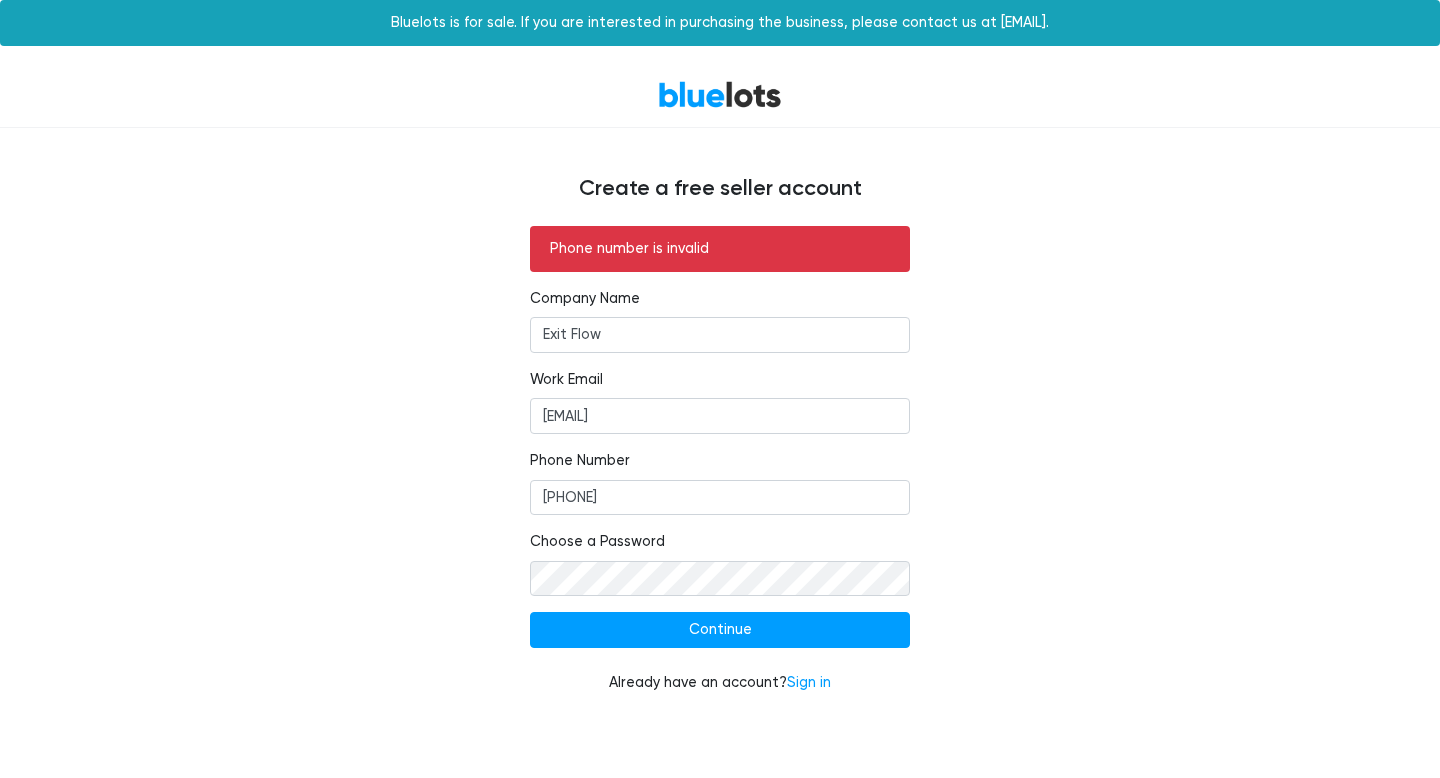 scroll, scrollTop: 0, scrollLeft: 0, axis: both 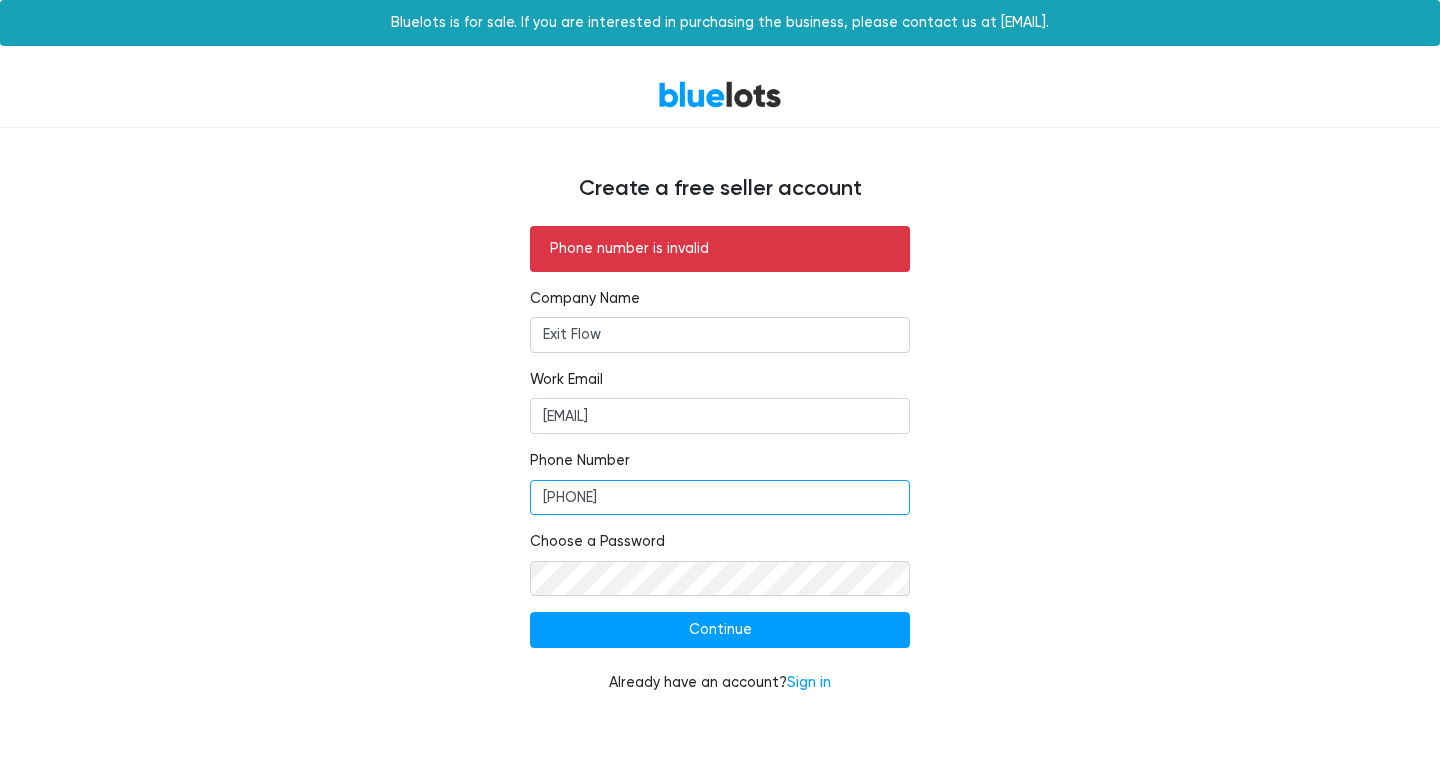 drag, startPoint x: 638, startPoint y: 489, endPoint x: 469, endPoint y: 489, distance: 169 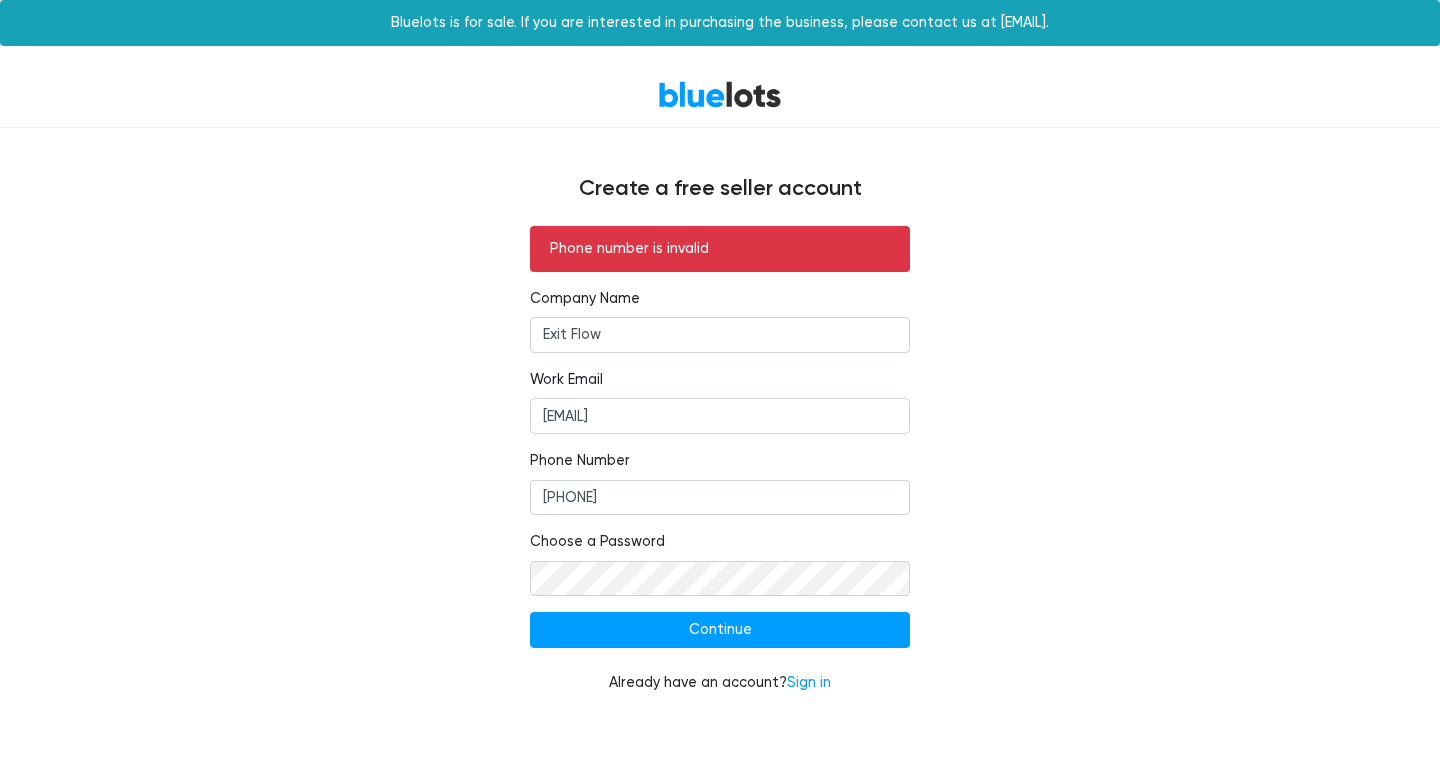 click on "Phone number is invalid
Company Name
Exit Flow
Work Email
[EMAIL]
Phone Number
[PHONE]
Choose a Password
Continue
Already have an account?  Sign in" at bounding box center (720, 472) 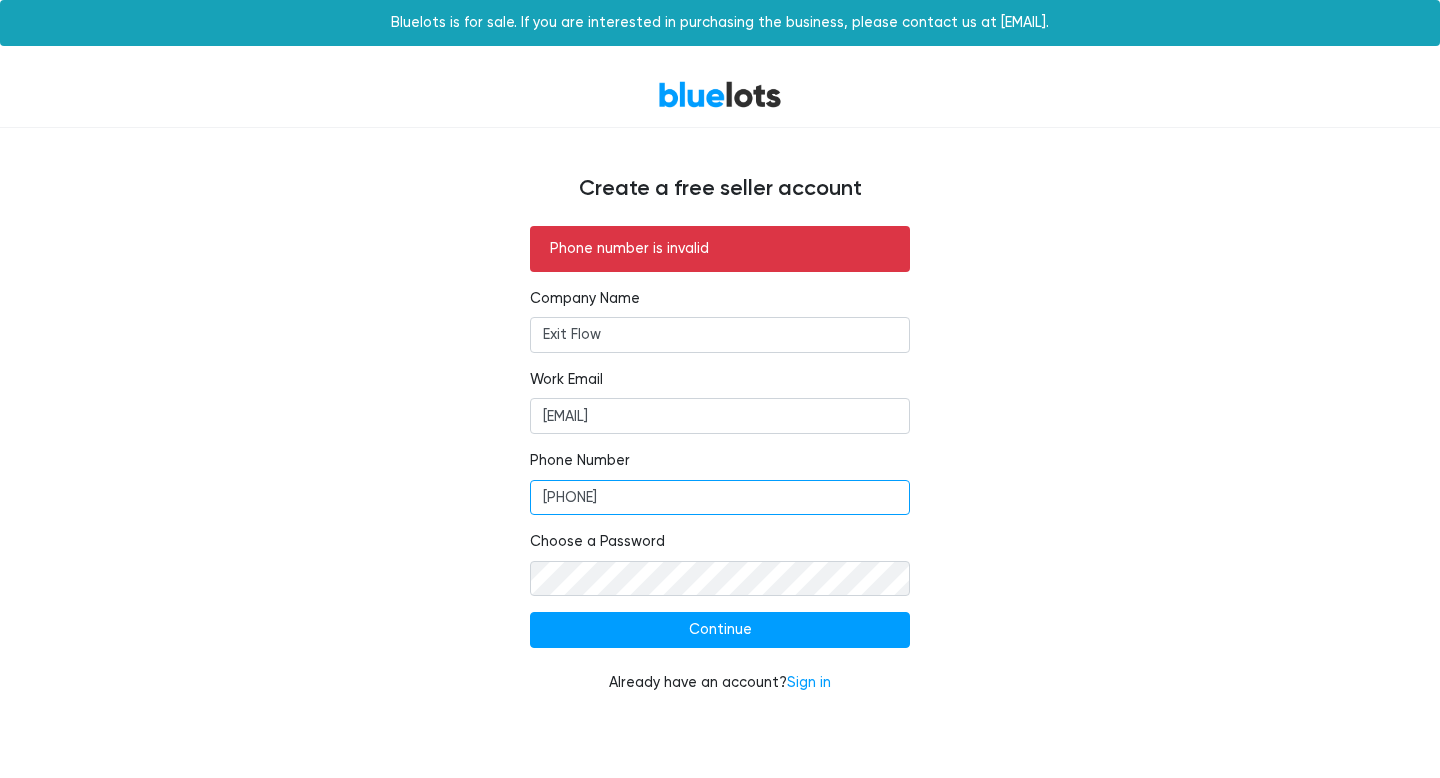 drag, startPoint x: 634, startPoint y: 503, endPoint x: 470, endPoint y: 502, distance: 164.00305 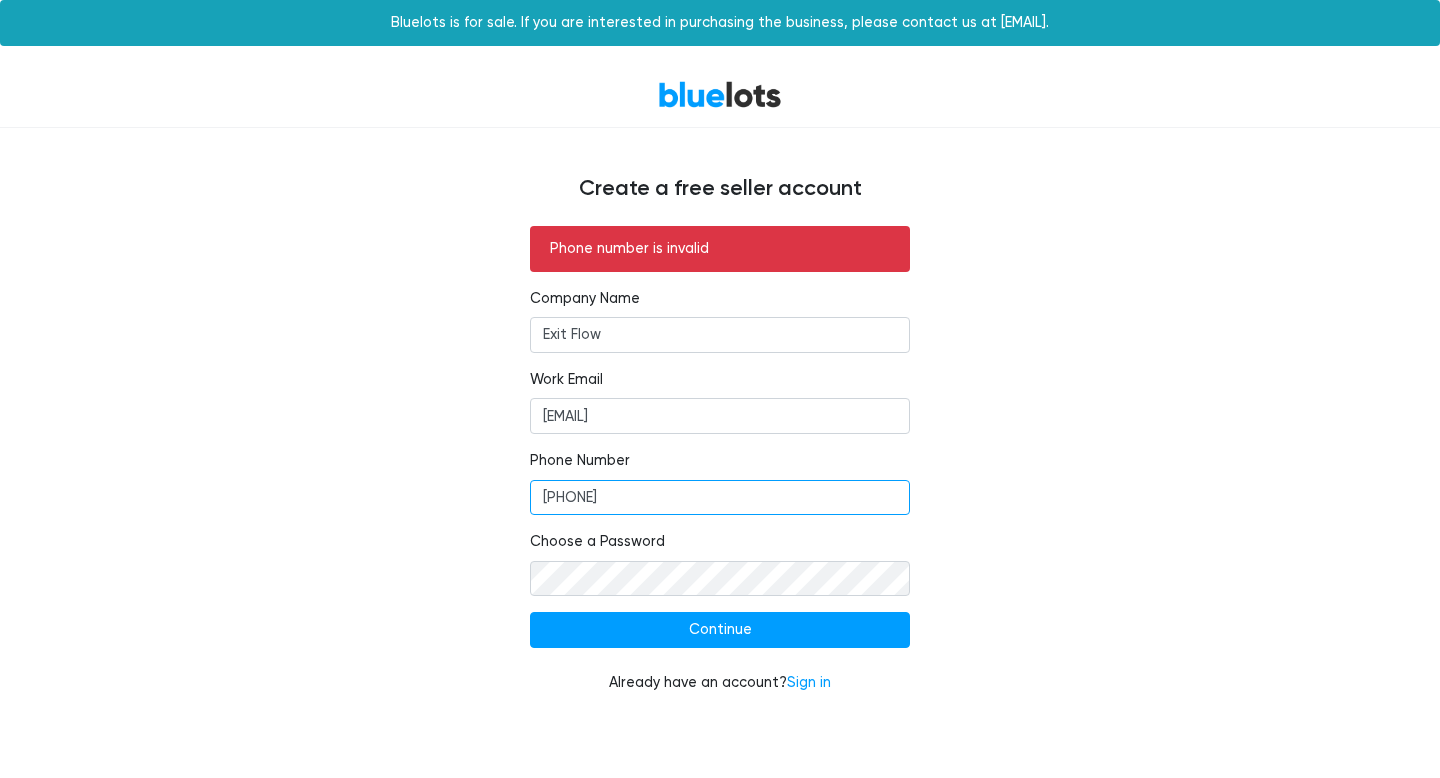 type on "[PHONE]" 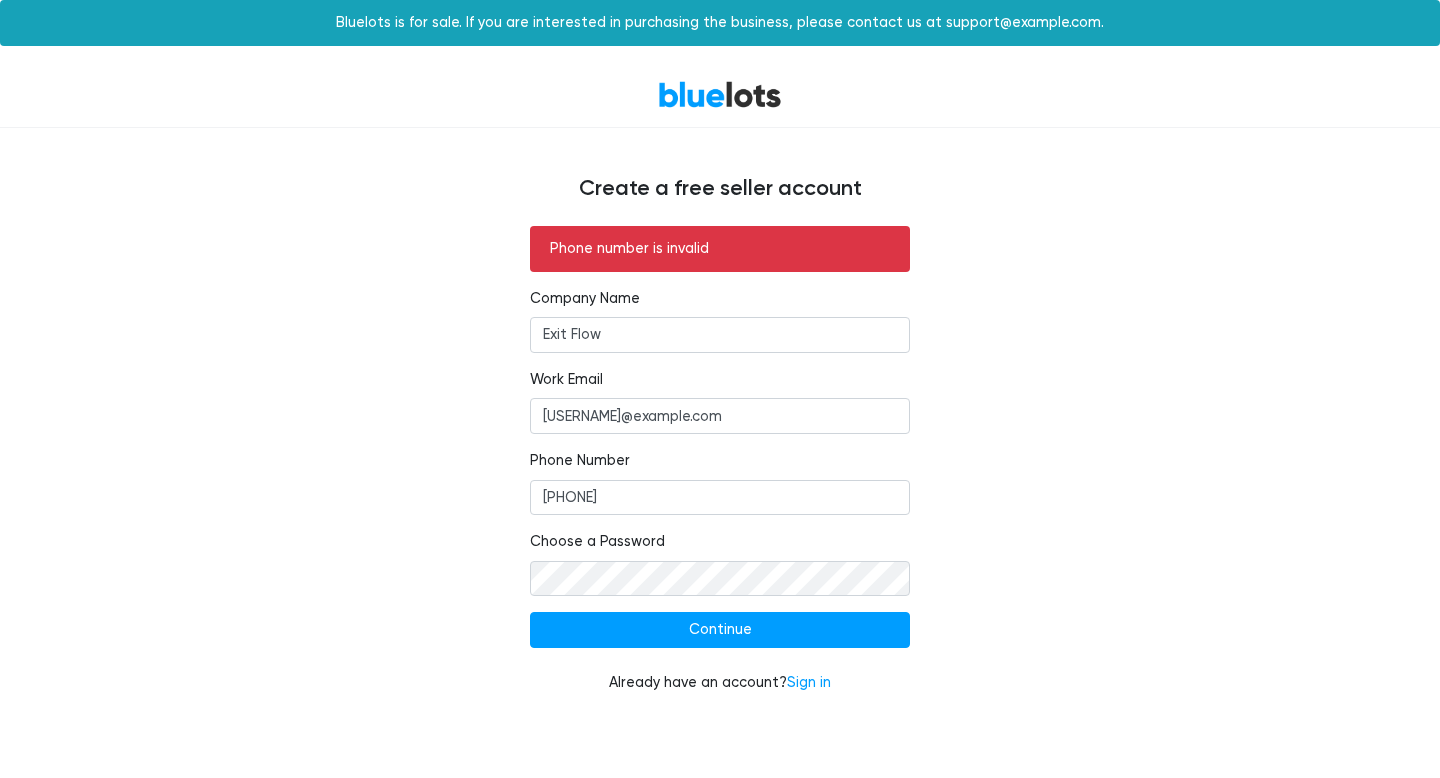 scroll, scrollTop: 0, scrollLeft: 0, axis: both 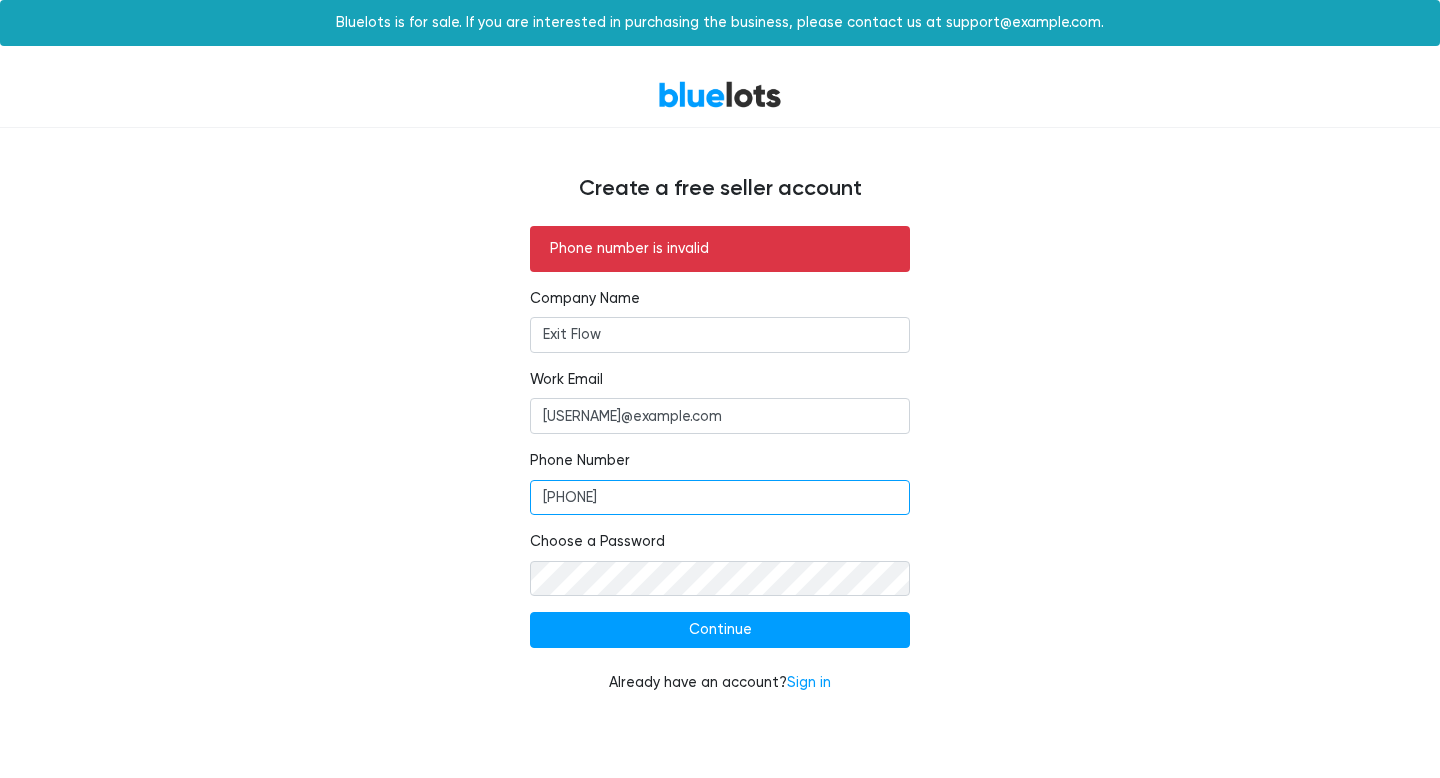 click on "[PHONE]" at bounding box center [720, 498] 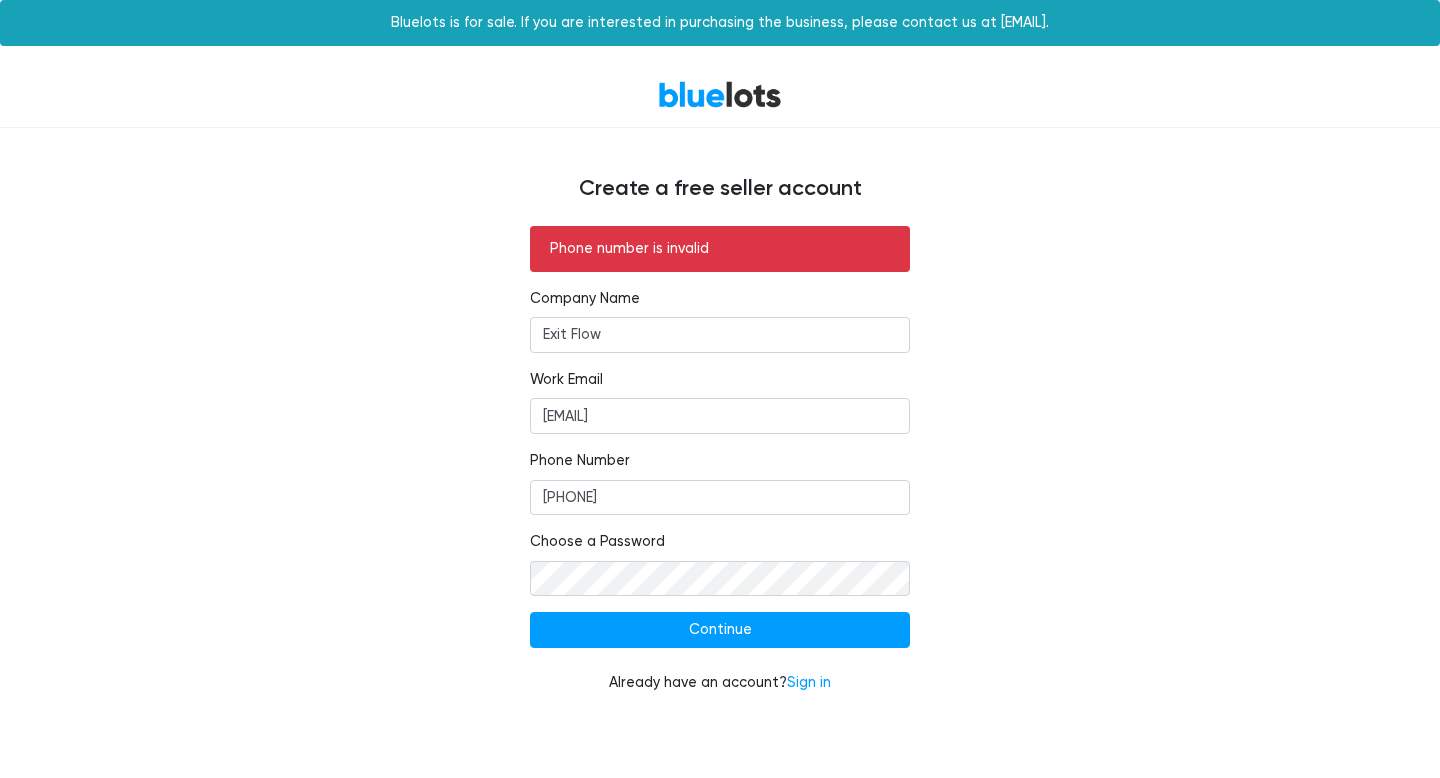 scroll, scrollTop: 0, scrollLeft: 0, axis: both 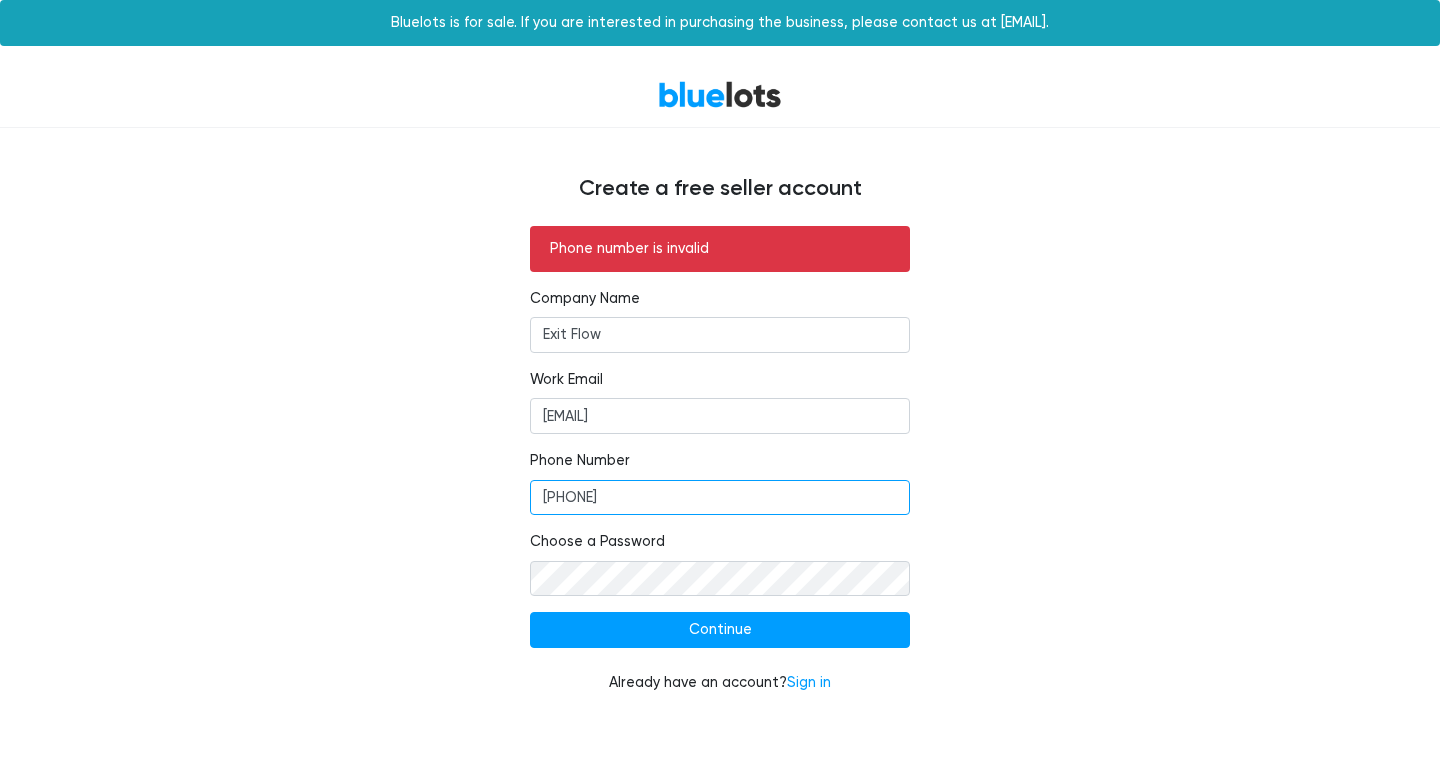 click on "97752049841" at bounding box center (720, 498) 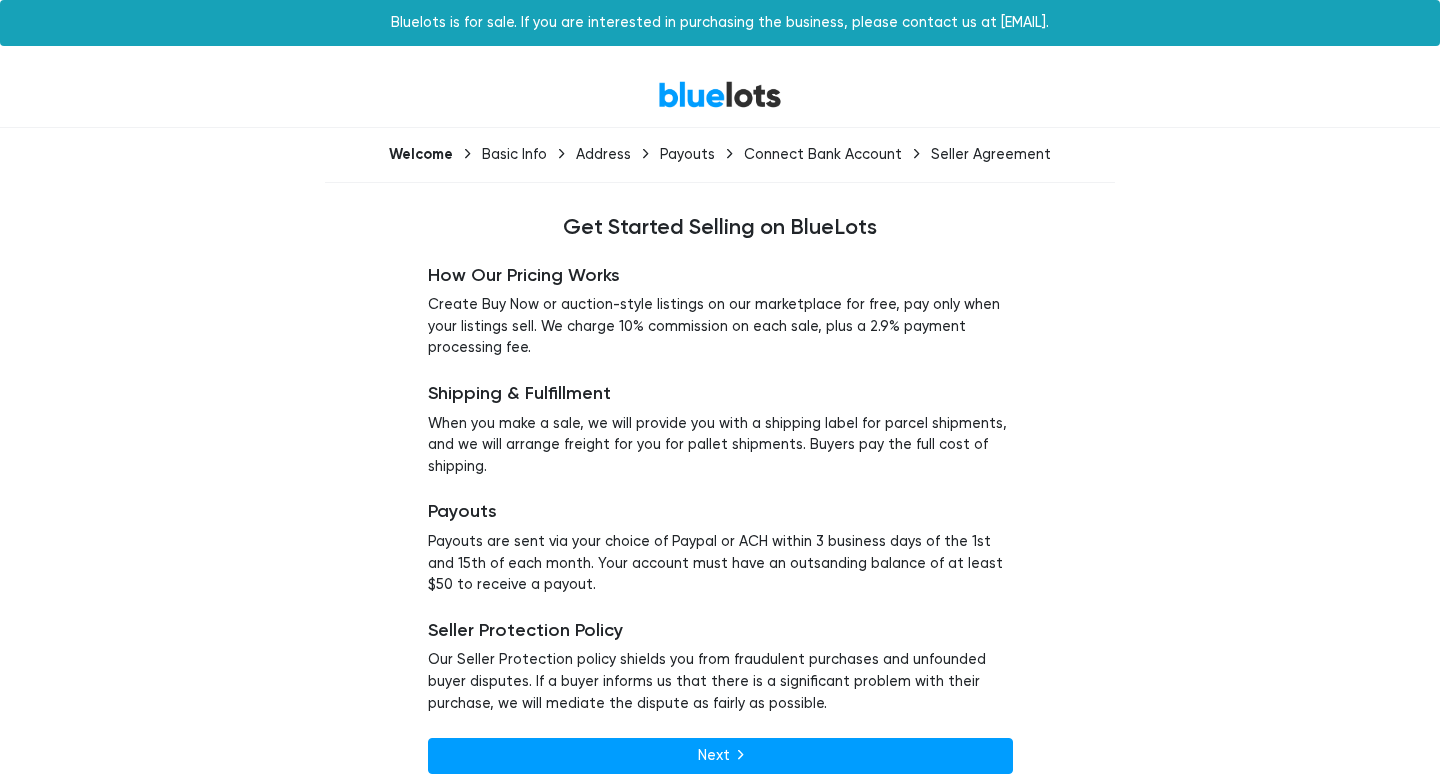 scroll, scrollTop: 0, scrollLeft: 0, axis: both 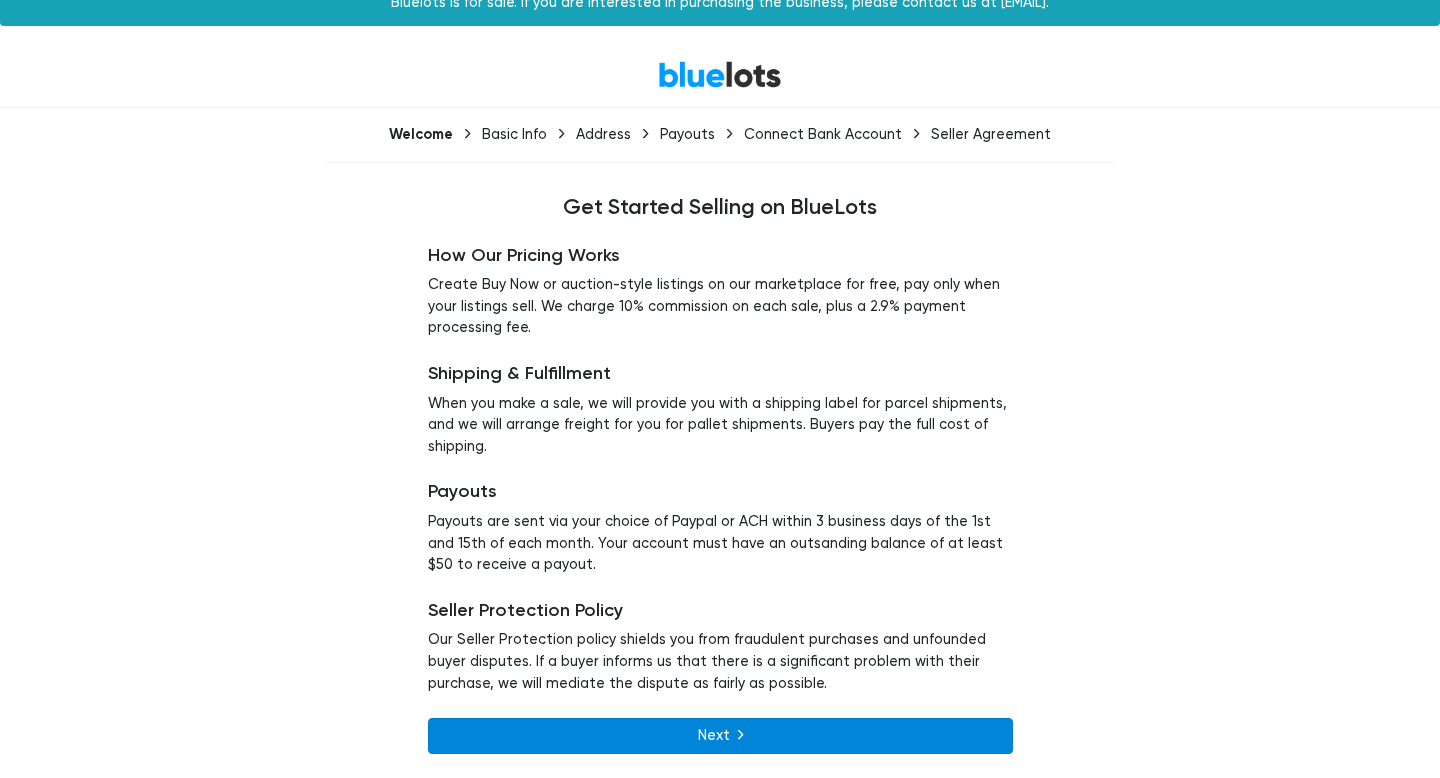 click on "Next" at bounding box center [720, 736] 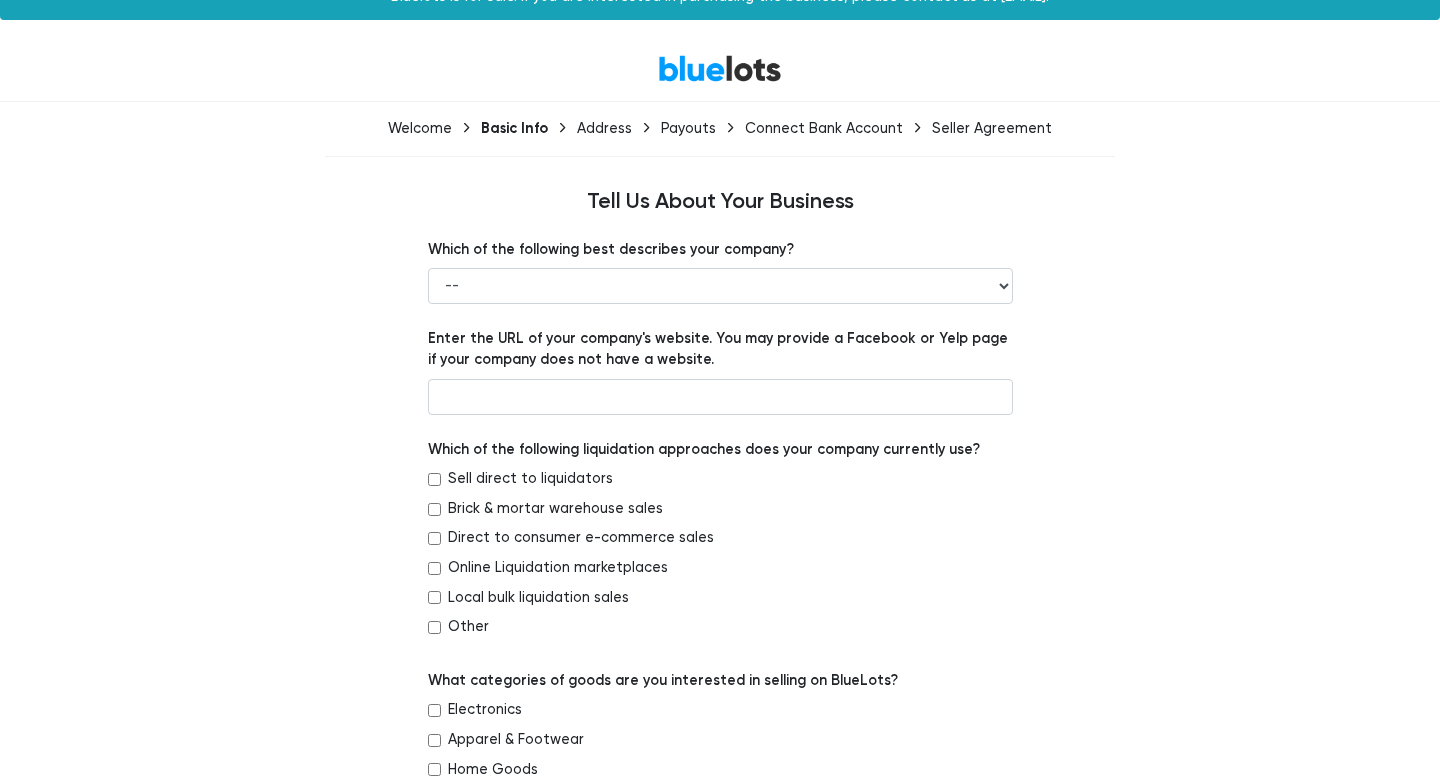scroll, scrollTop: 0, scrollLeft: 0, axis: both 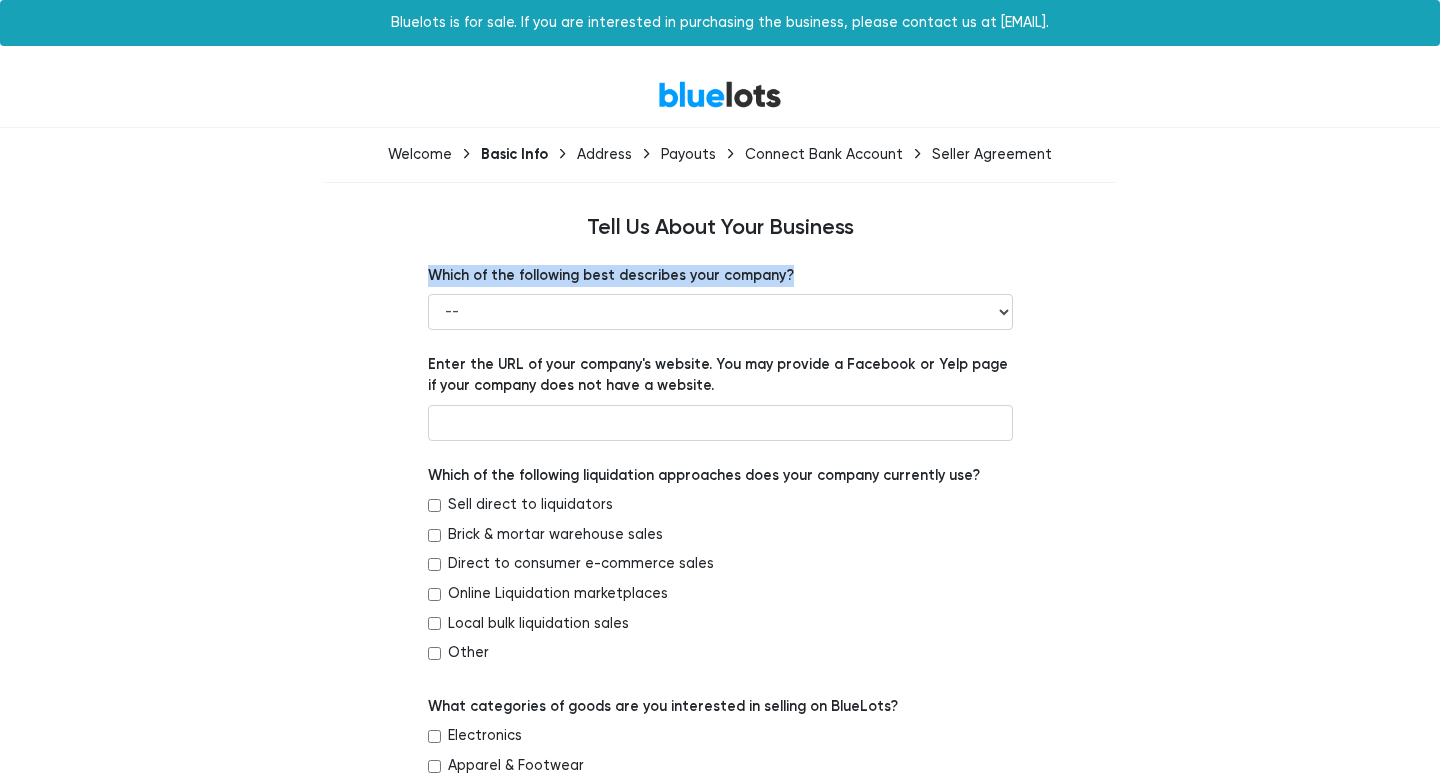 drag, startPoint x: 790, startPoint y: 275, endPoint x: 423, endPoint y: 272, distance: 367.01227 